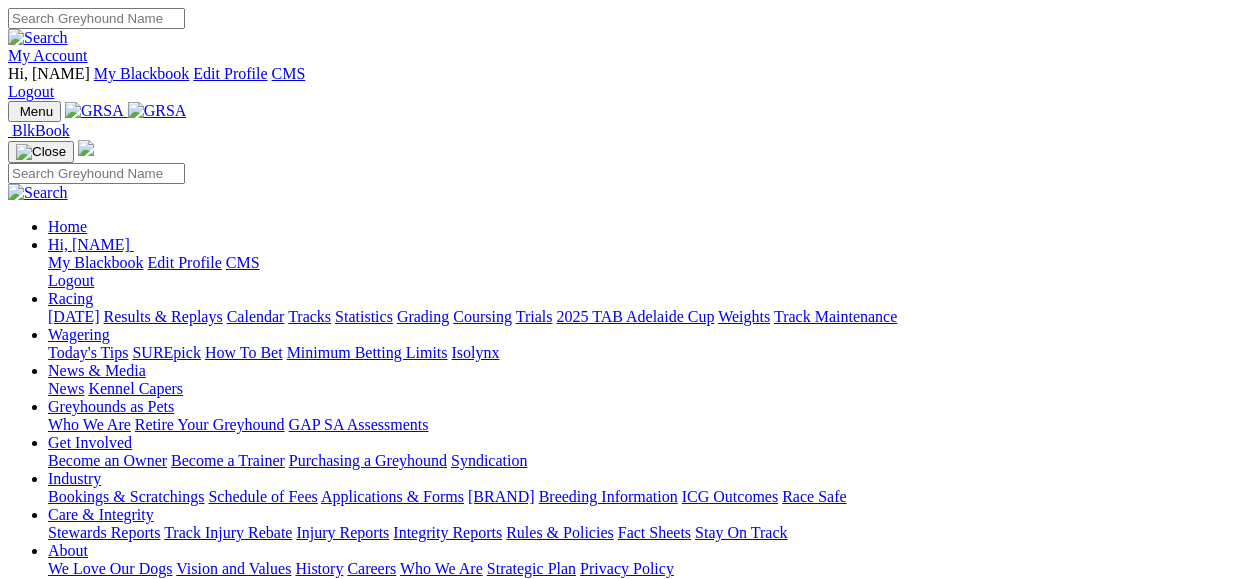 scroll, scrollTop: 0, scrollLeft: 0, axis: both 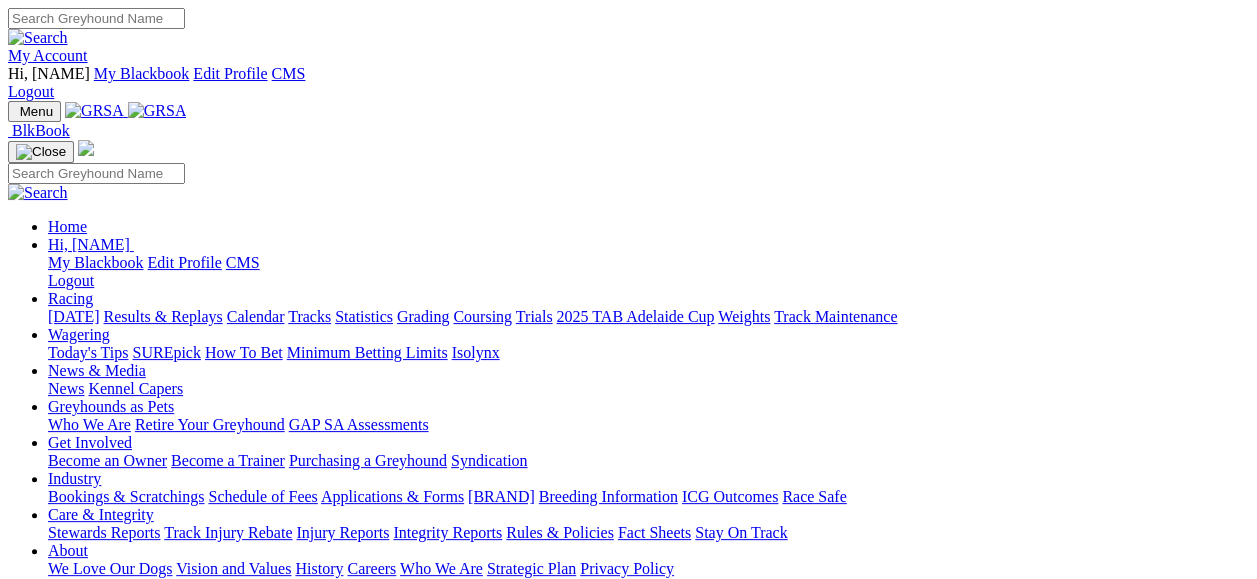 click on "Fields & Form" at bounding box center (74, 316) 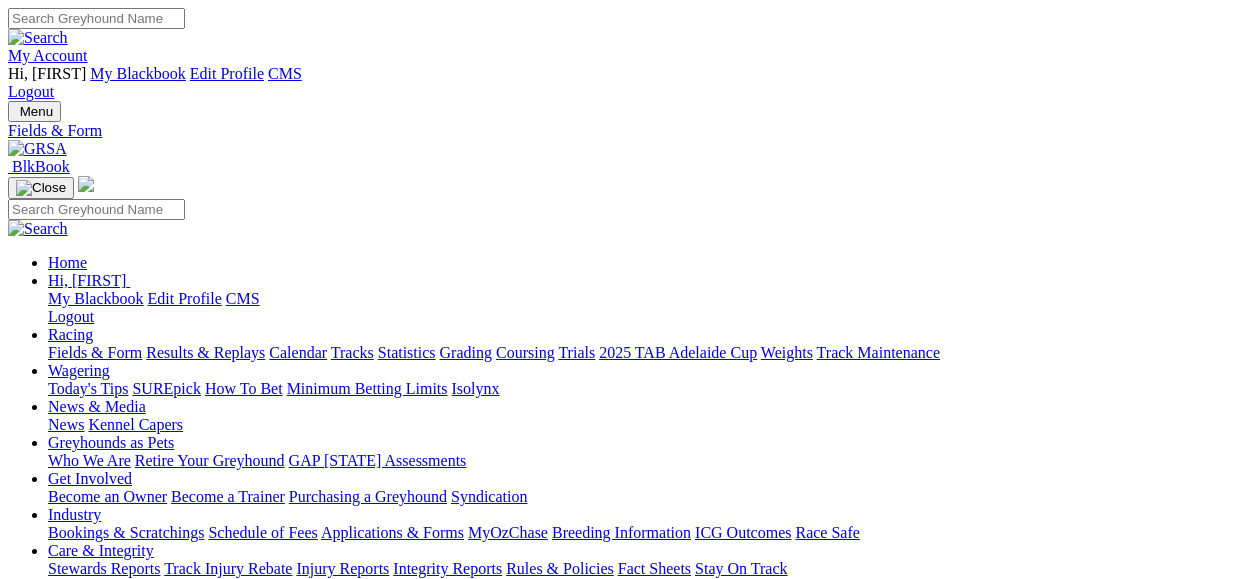 scroll, scrollTop: 0, scrollLeft: 0, axis: both 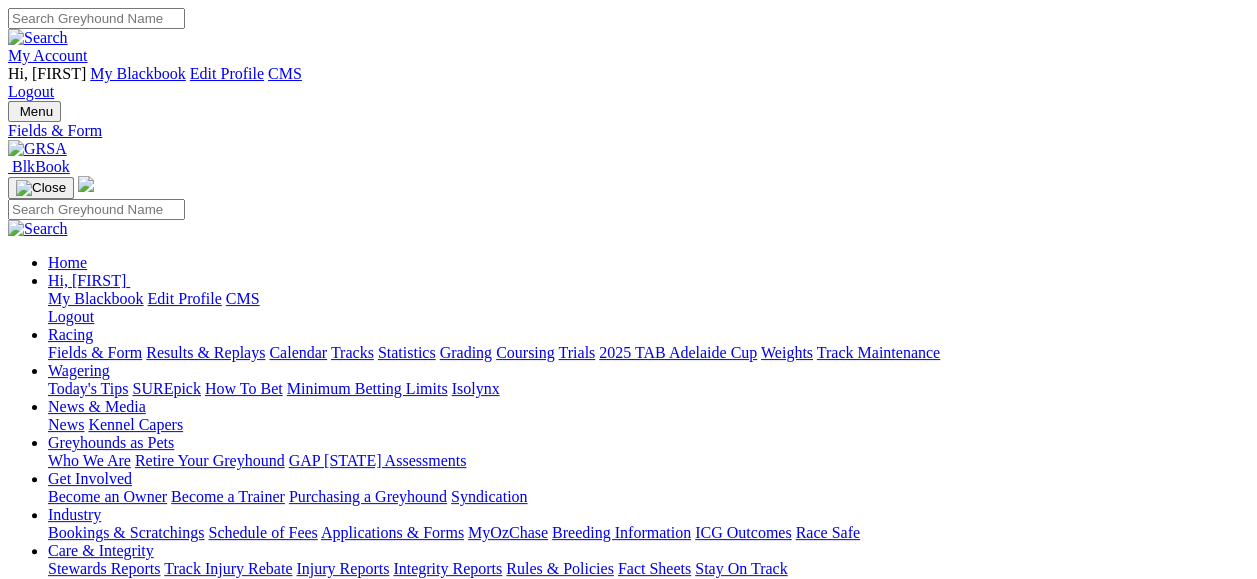 click on "E" at bounding box center (13, 844) 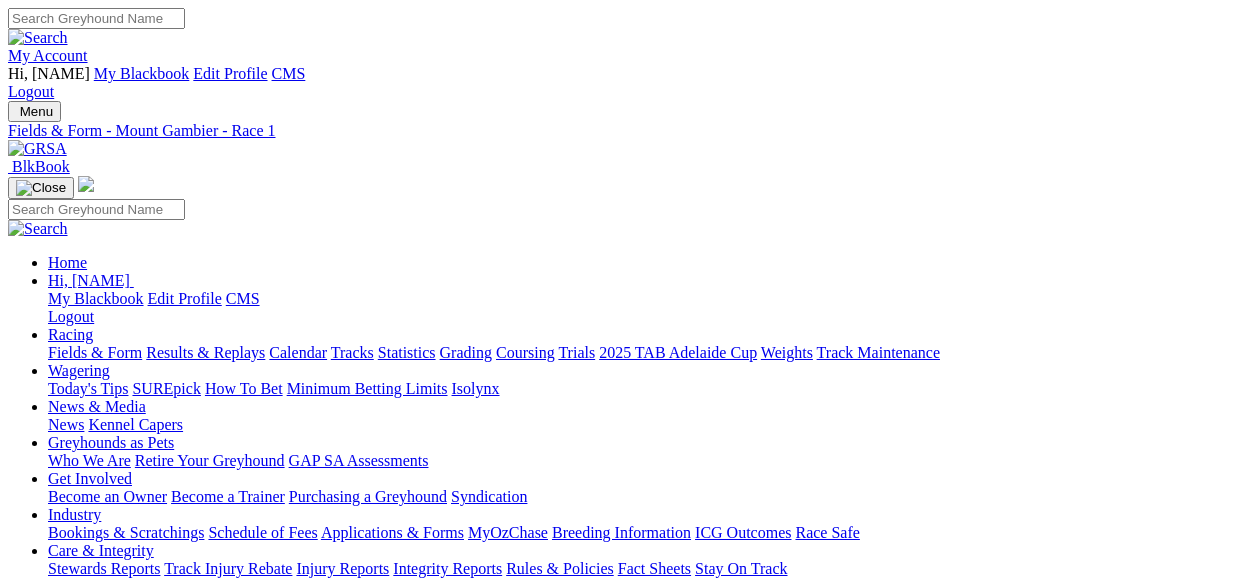scroll, scrollTop: 0, scrollLeft: 0, axis: both 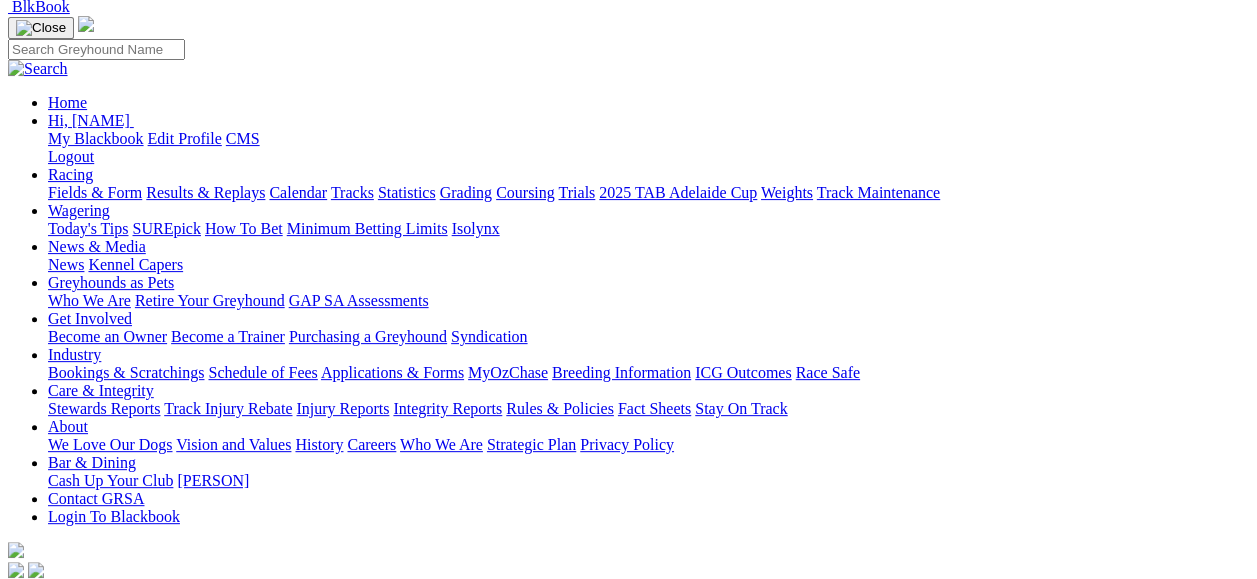 click on "R3" at bounding box center [17, 684] 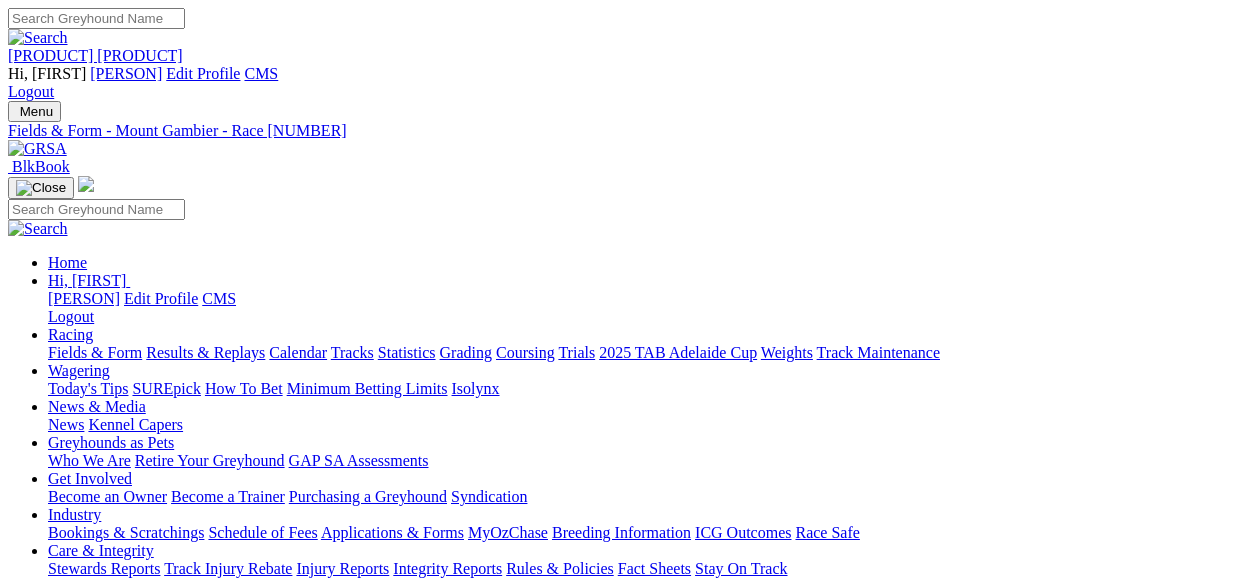 scroll, scrollTop: 0, scrollLeft: 0, axis: both 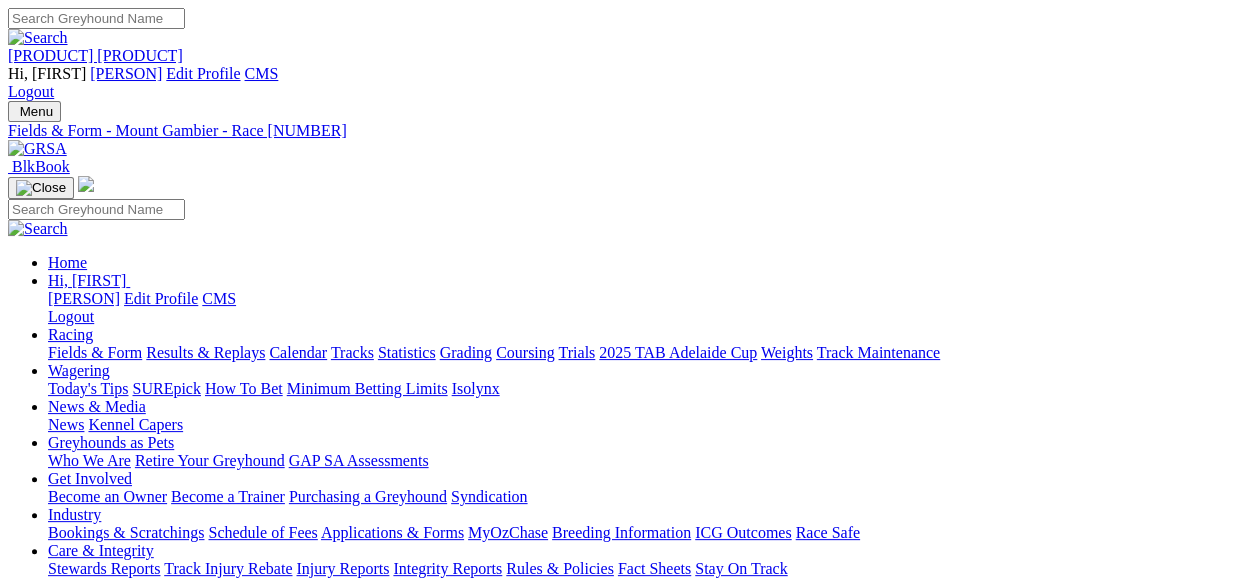 click on "R4
1:14pm" at bounding box center (628, 863) 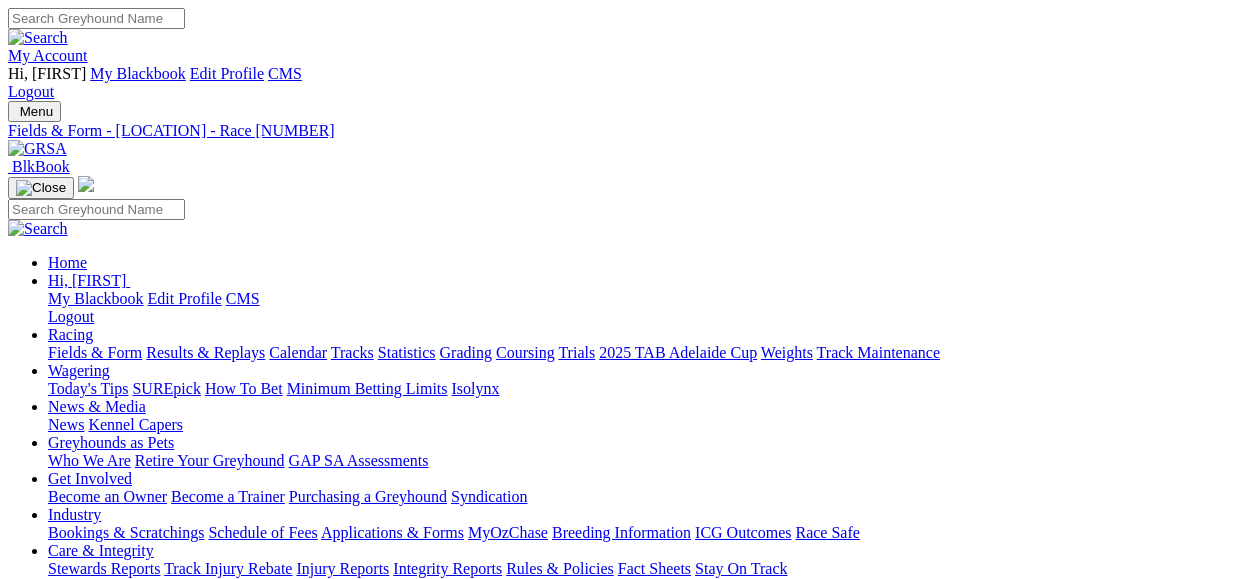 scroll, scrollTop: 0, scrollLeft: 0, axis: both 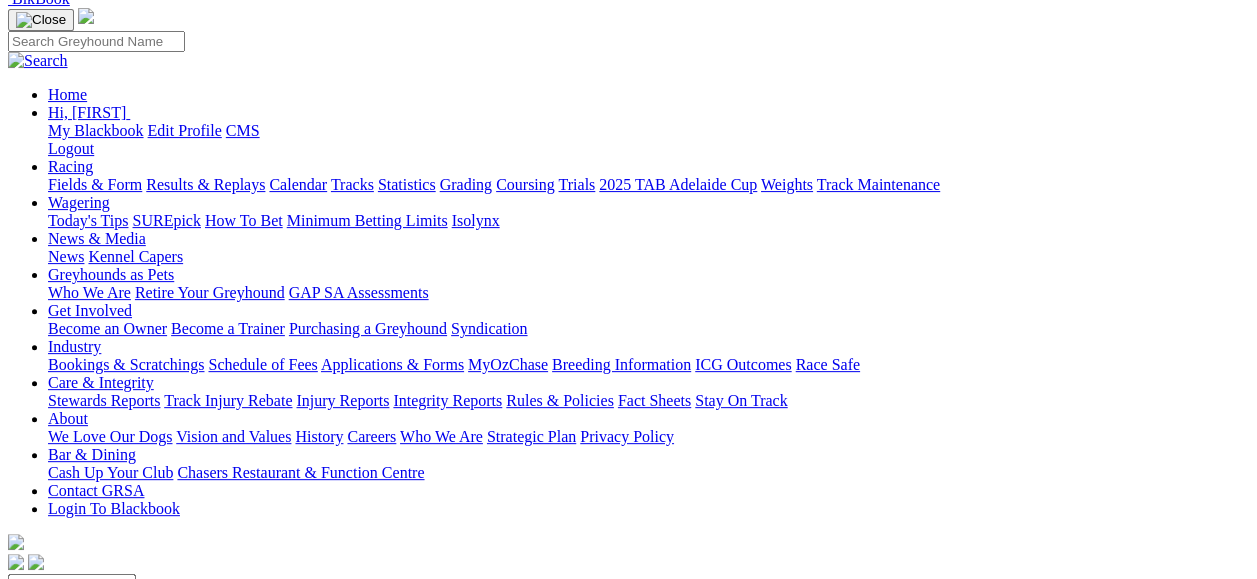 click on "R5" at bounding box center (17, 712) 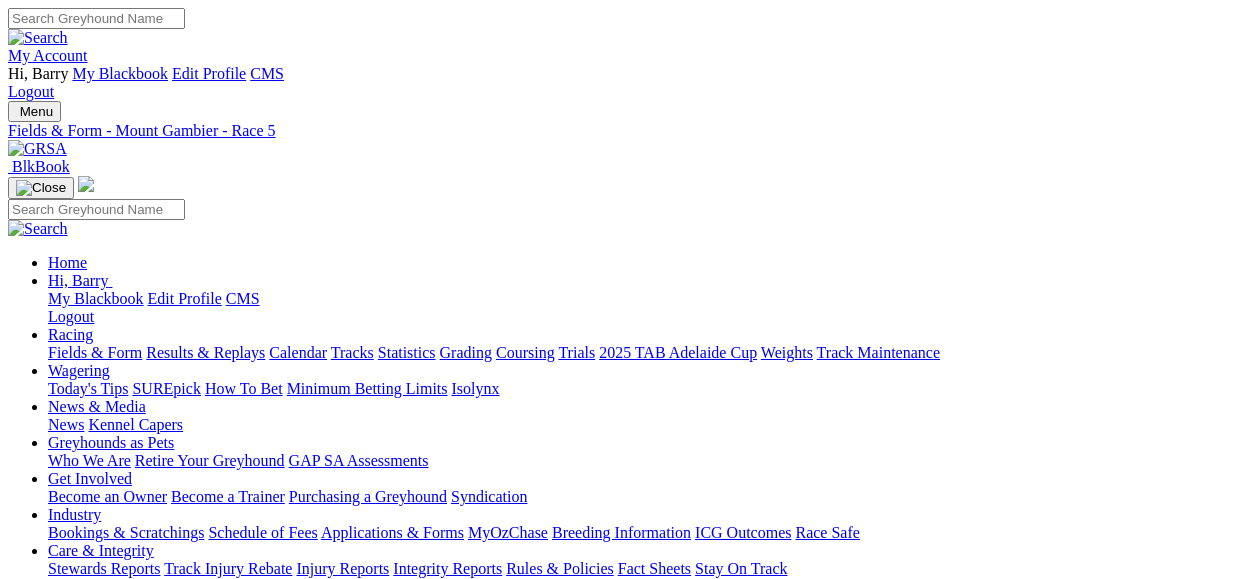 scroll, scrollTop: 0, scrollLeft: 0, axis: both 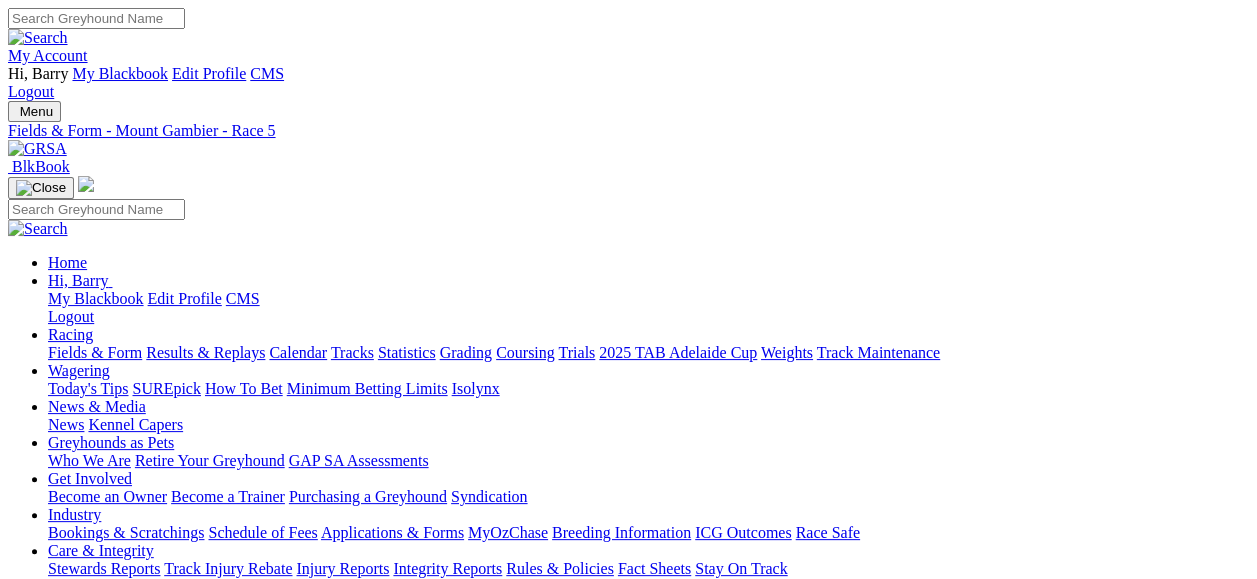 click on "R6
1:52pm" at bounding box center [628, 899] 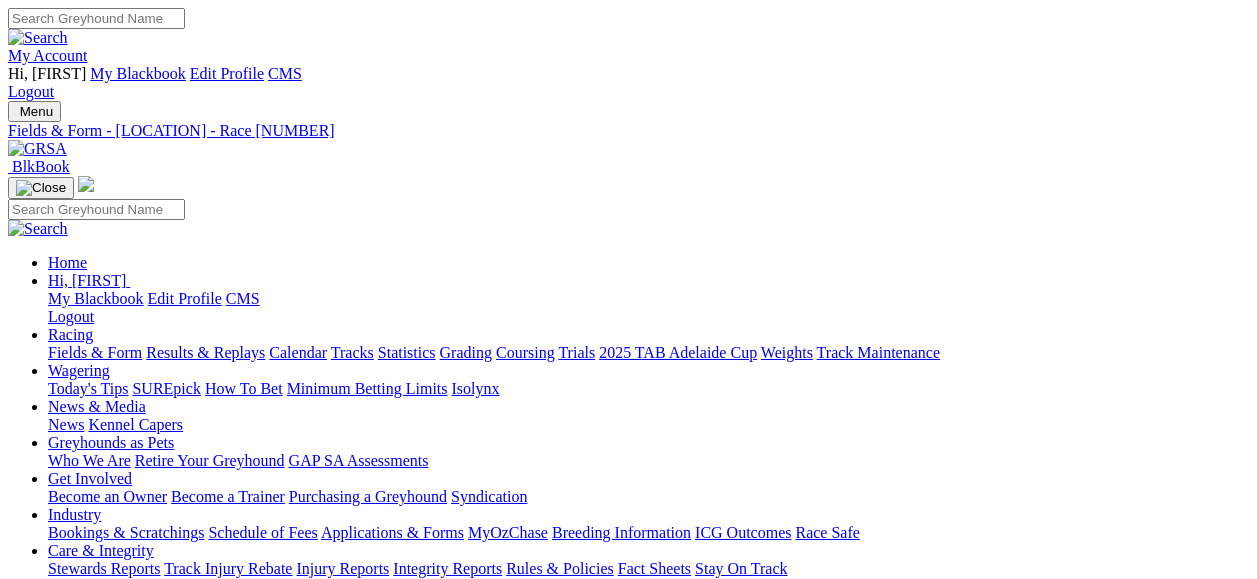 scroll, scrollTop: 0, scrollLeft: 0, axis: both 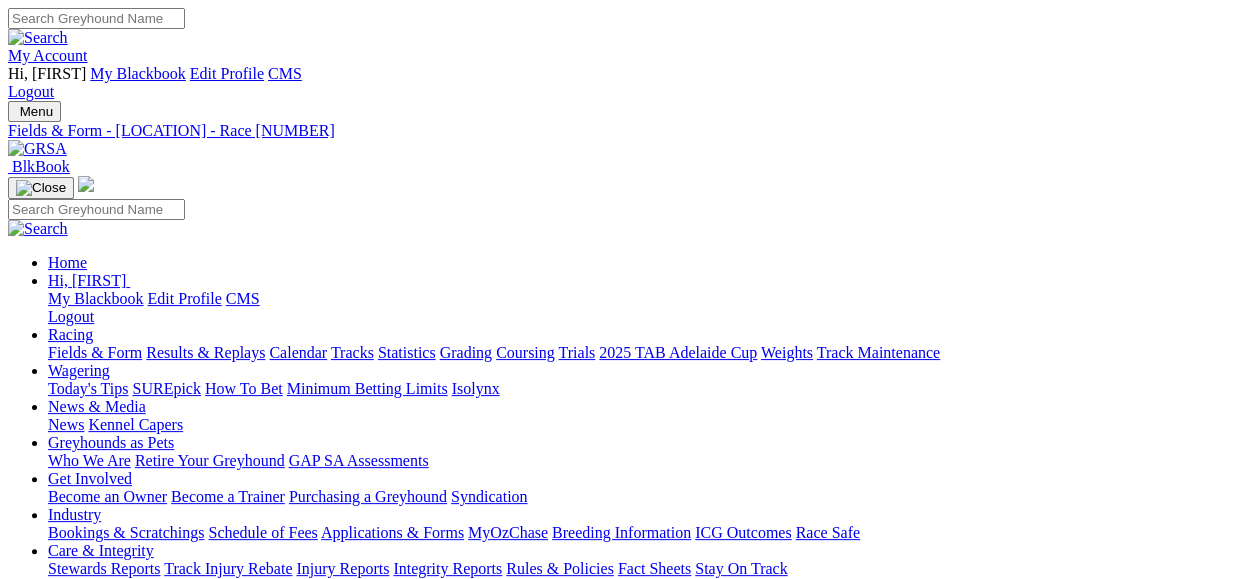 click on "R[NUMBER]" at bounding box center (17, 916) 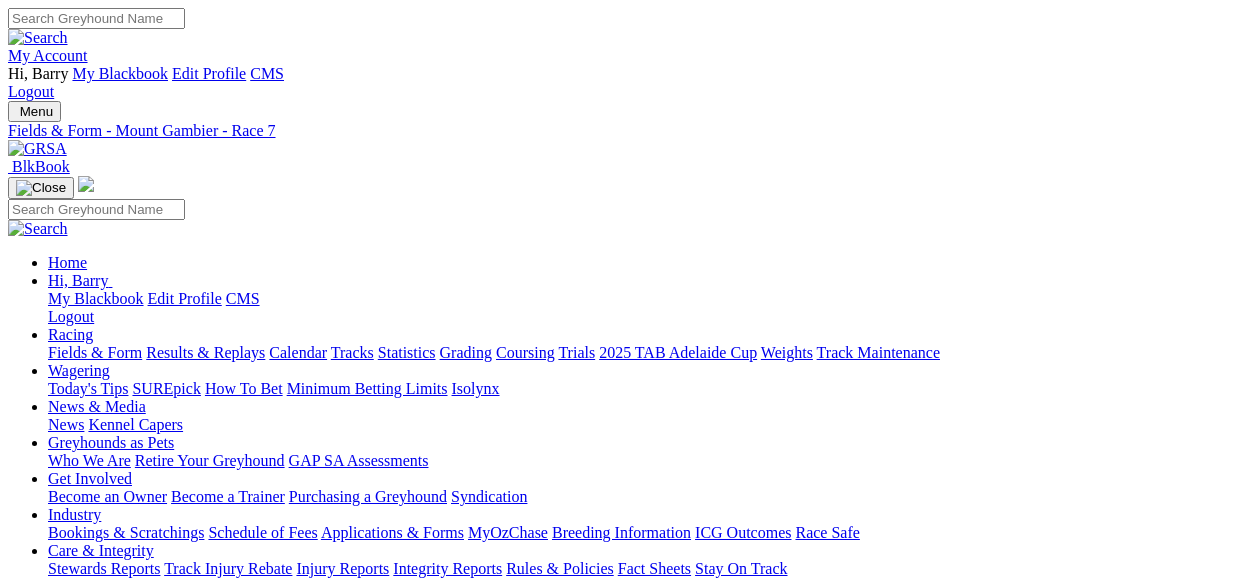 scroll, scrollTop: 0, scrollLeft: 0, axis: both 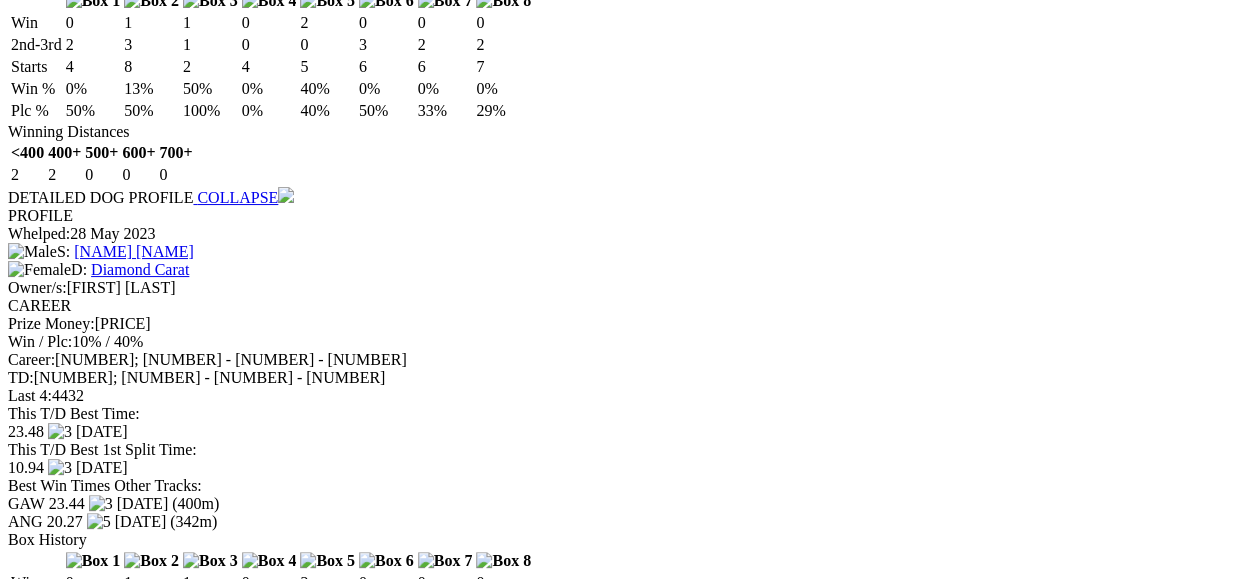 drag, startPoint x: 1228, startPoint y: 161, endPoint x: 1260, endPoint y: 23, distance: 141.66158 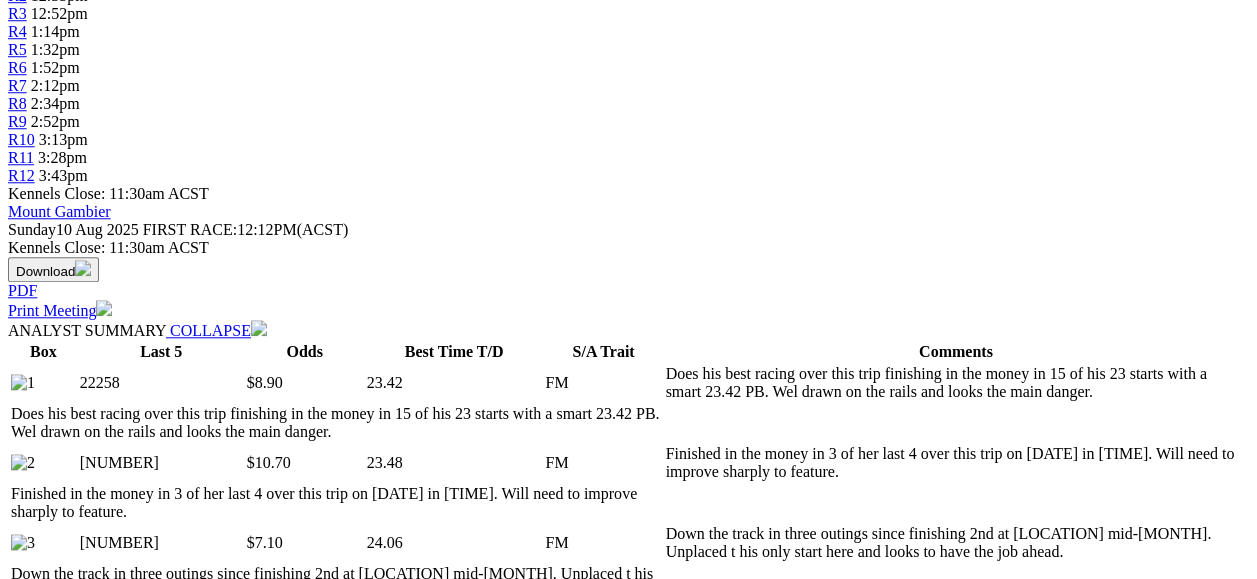 scroll, scrollTop: 0, scrollLeft: 0, axis: both 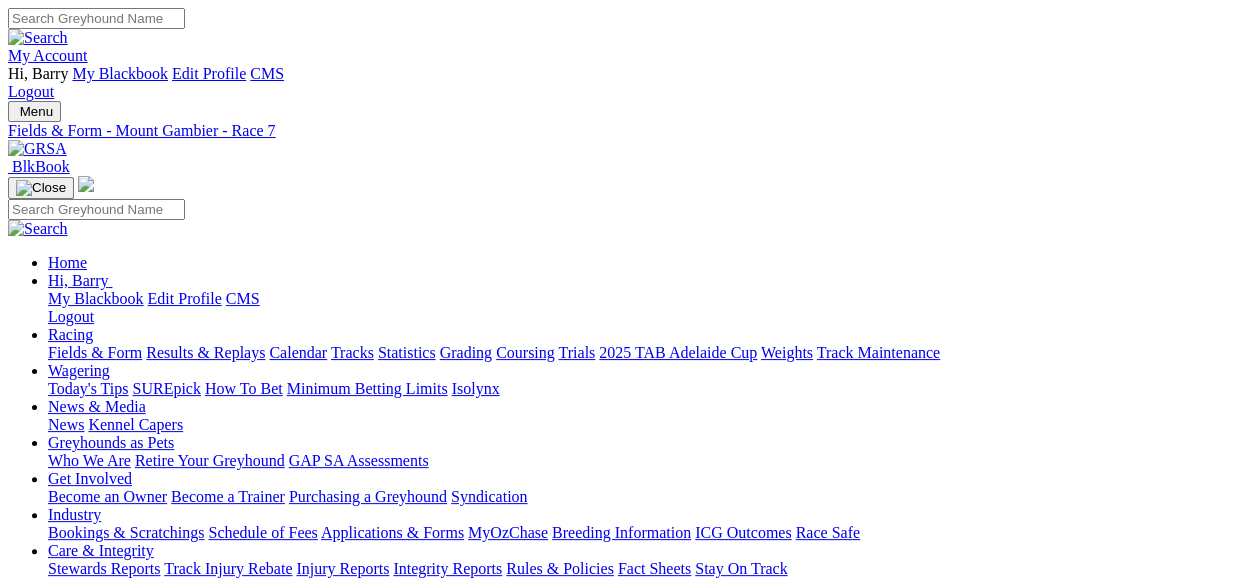 click on "R8
2:34pm" at bounding box center (628, 935) 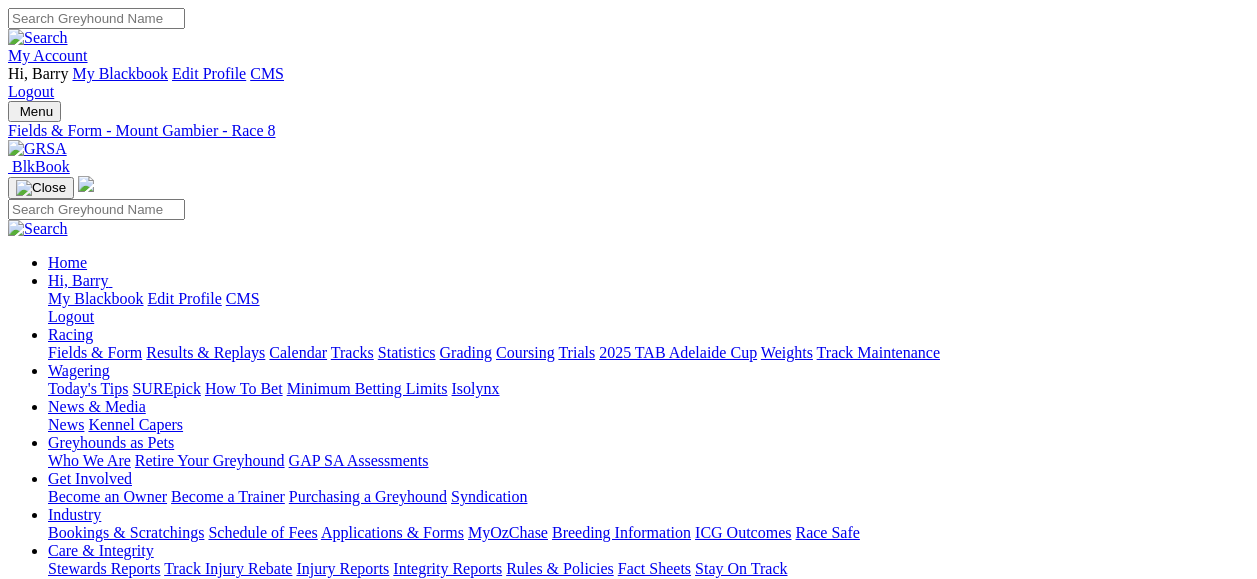 scroll, scrollTop: 0, scrollLeft: 0, axis: both 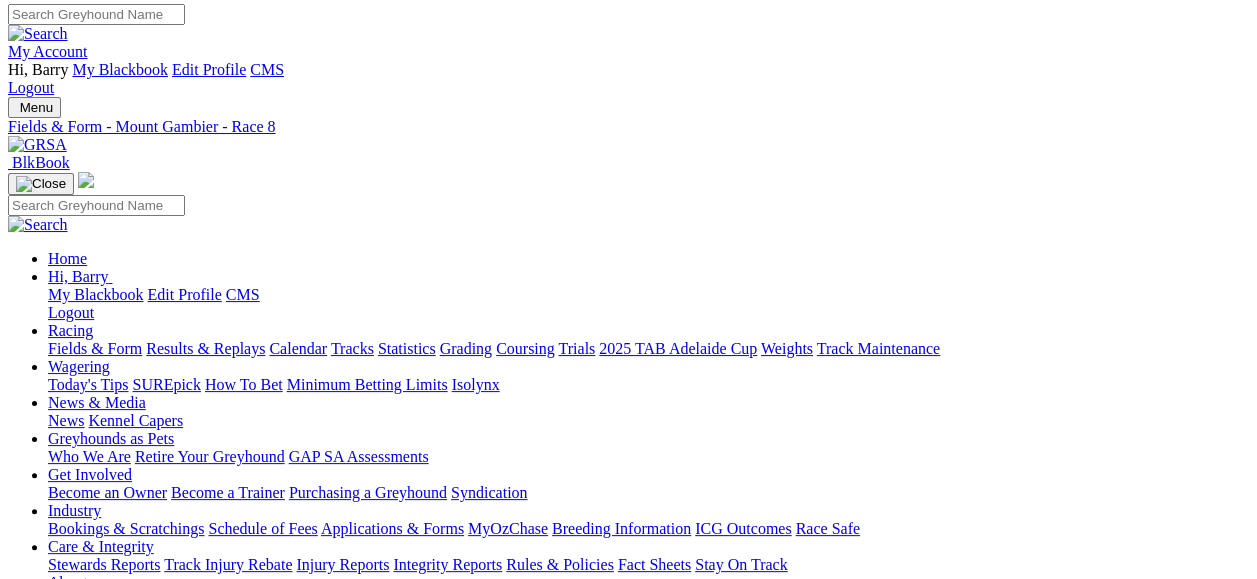 click on "R9" at bounding box center (17, 948) 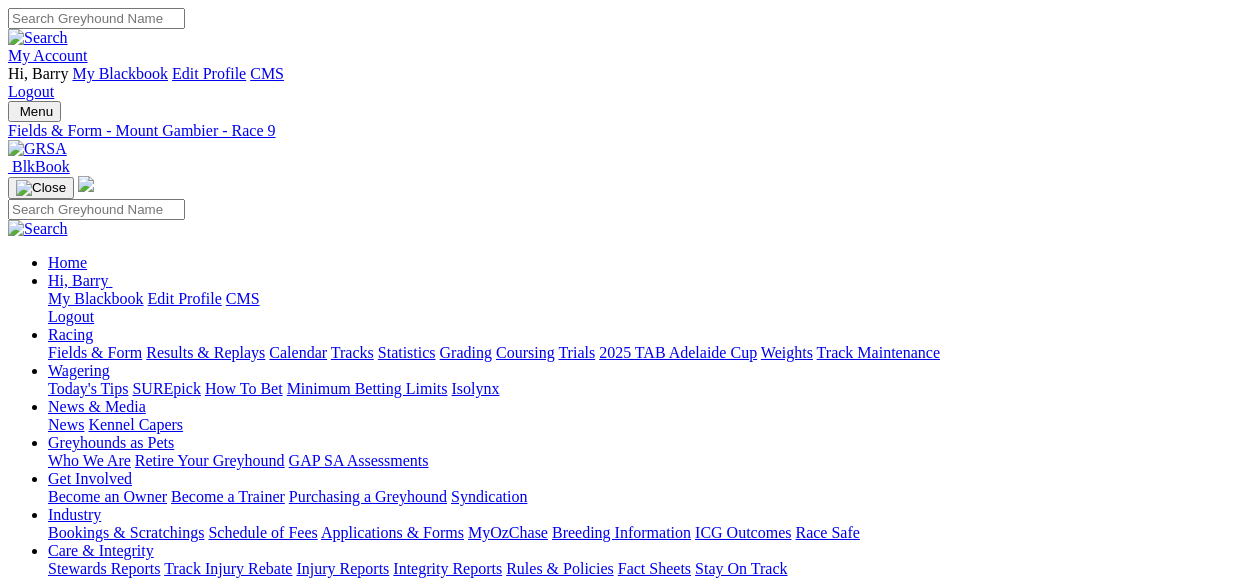 scroll, scrollTop: 0, scrollLeft: 0, axis: both 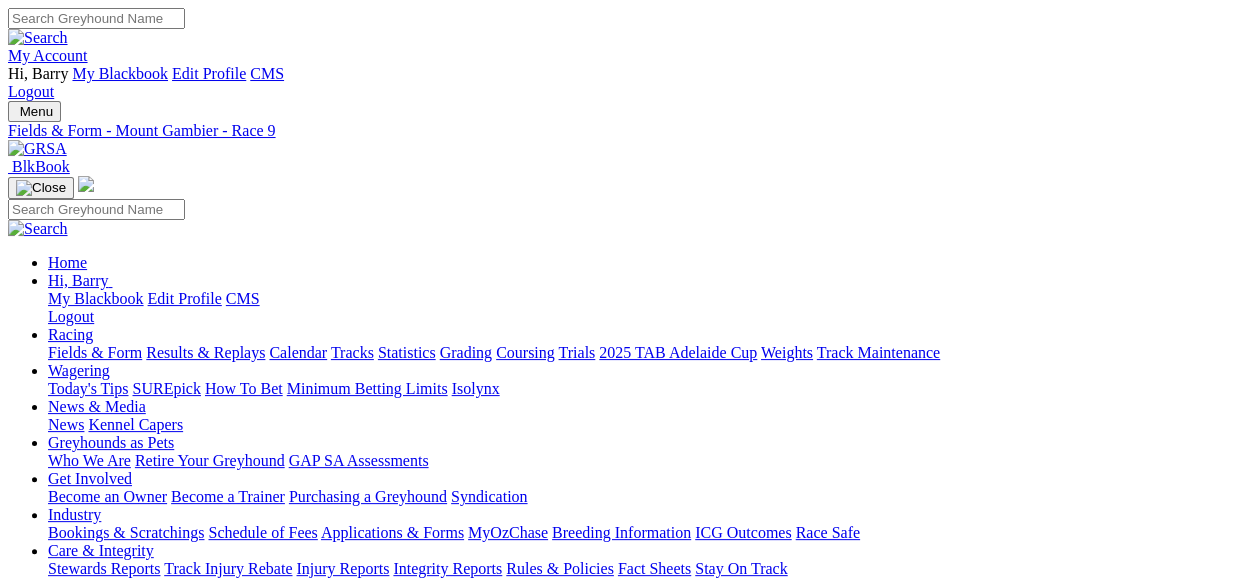 click on "R10" at bounding box center [21, 970] 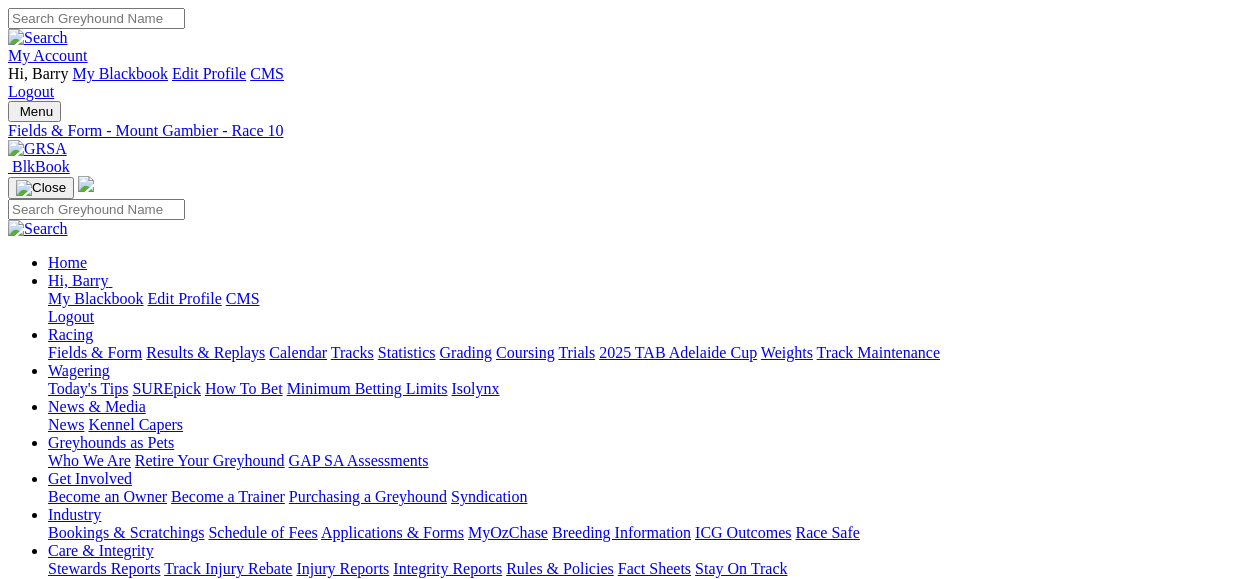 scroll, scrollTop: 0, scrollLeft: 0, axis: both 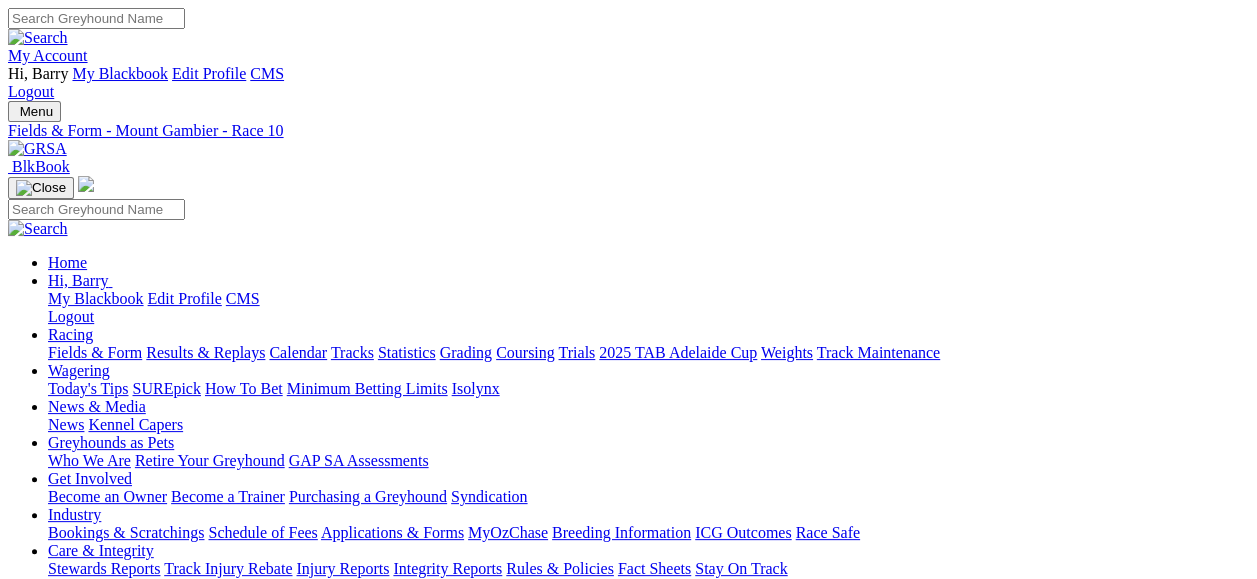 click on "3:28pm" at bounding box center [62, 988] 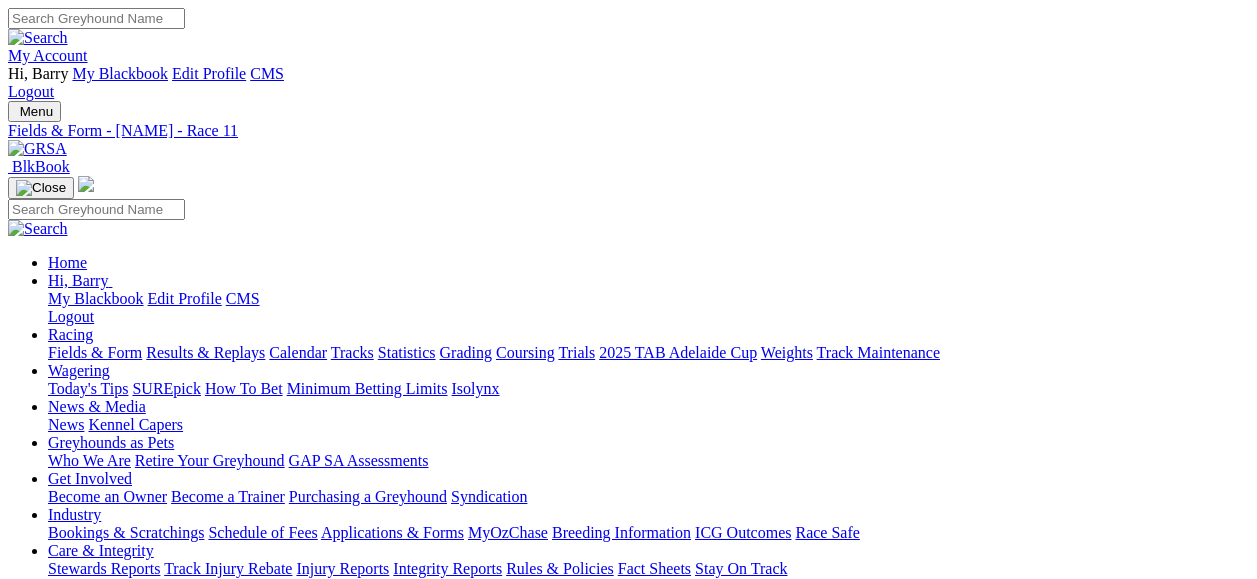 scroll, scrollTop: 0, scrollLeft: 0, axis: both 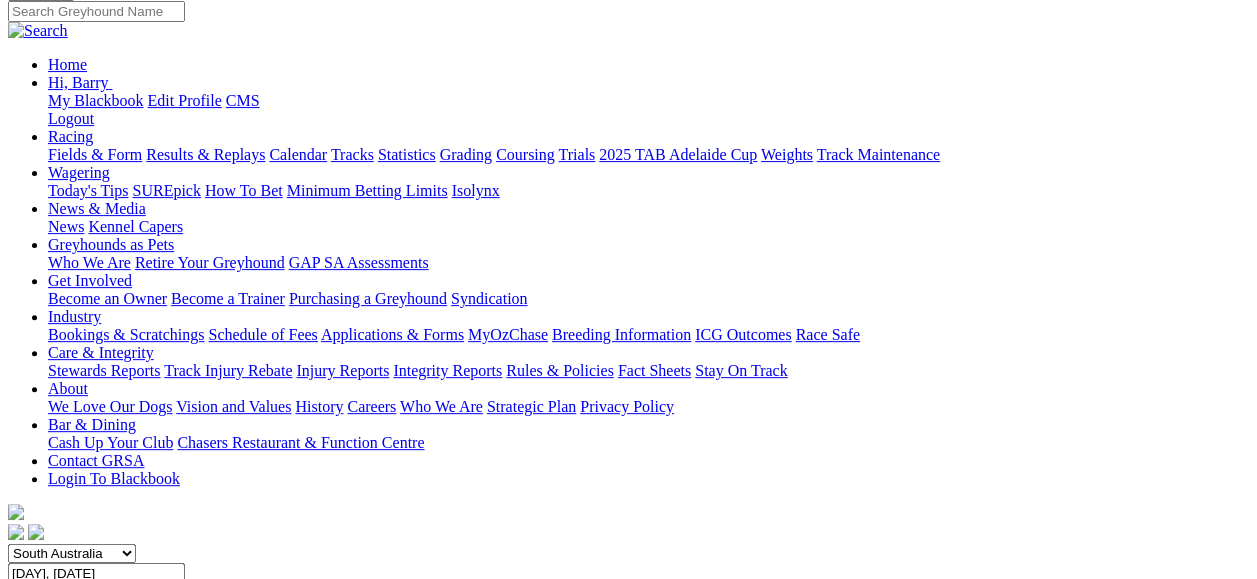 click on "R12" at bounding box center (21, 808) 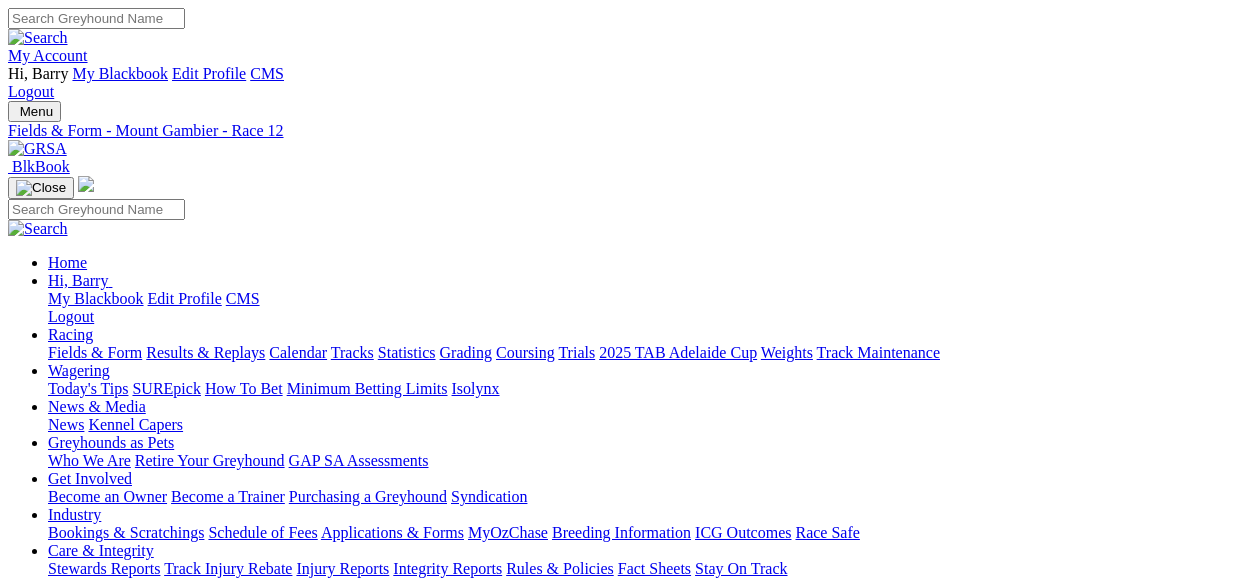scroll, scrollTop: 0, scrollLeft: 0, axis: both 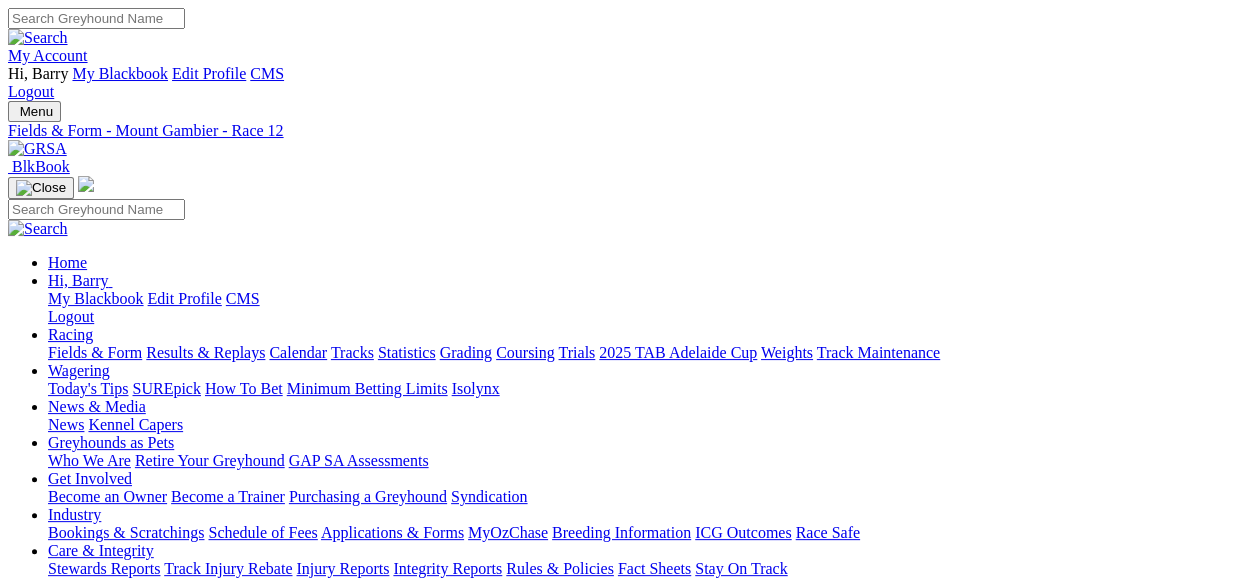 click on "My Account
Hi, [FIRST]
My Blackbook
Edit Profile
CMS
Logout" at bounding box center (628, 54) 